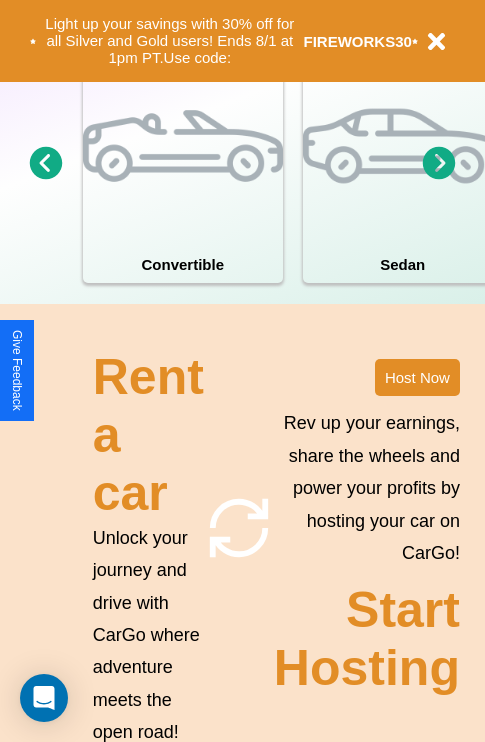 scroll, scrollTop: 1558, scrollLeft: 0, axis: vertical 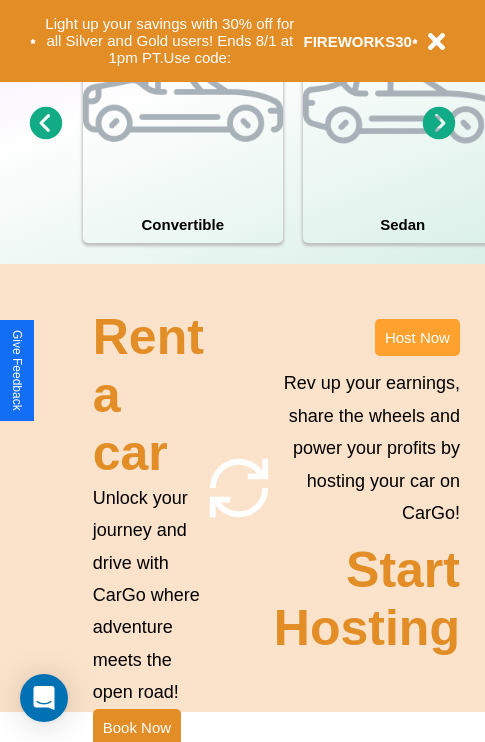 click on "Host Now" at bounding box center (417, 337) 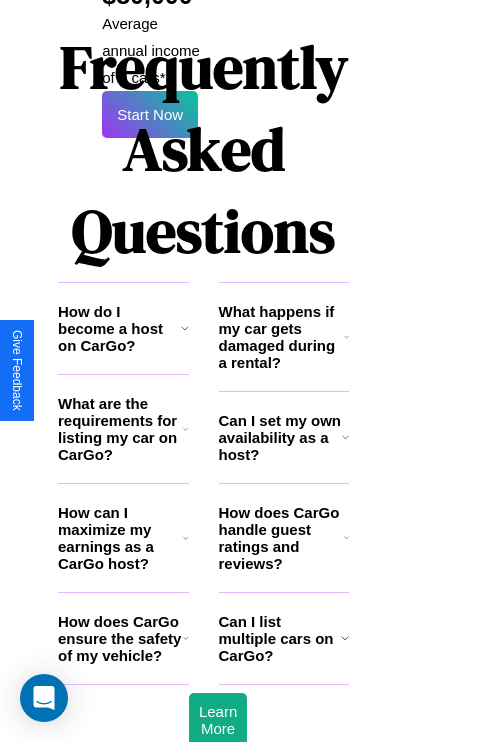 scroll, scrollTop: 3255, scrollLeft: 39, axis: both 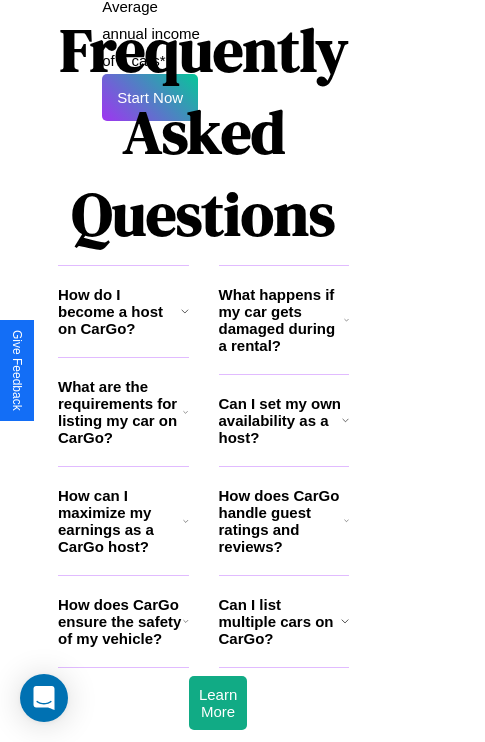 click on "What happens if my car gets damaged during a rental?" at bounding box center [281, 320] 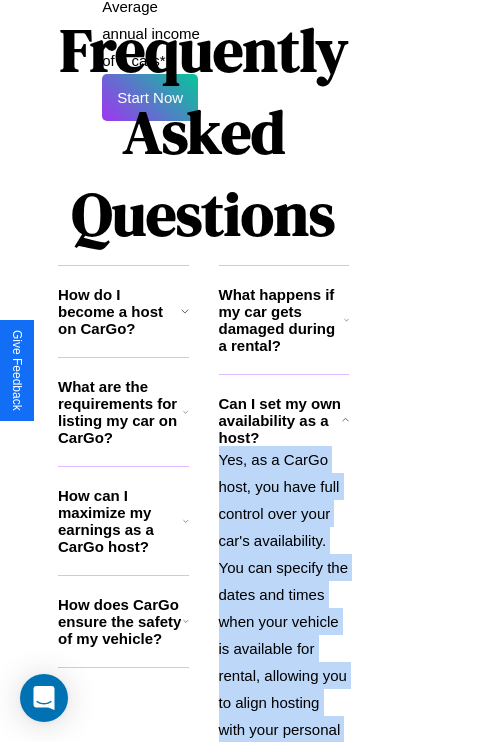 click on "Yes, as a CarGo host, you have full control over your car's availability. You can specify the dates and times when your vehicle is available for rental, allowing you to align hosting with your personal schedule and preferences." at bounding box center (284, 621) 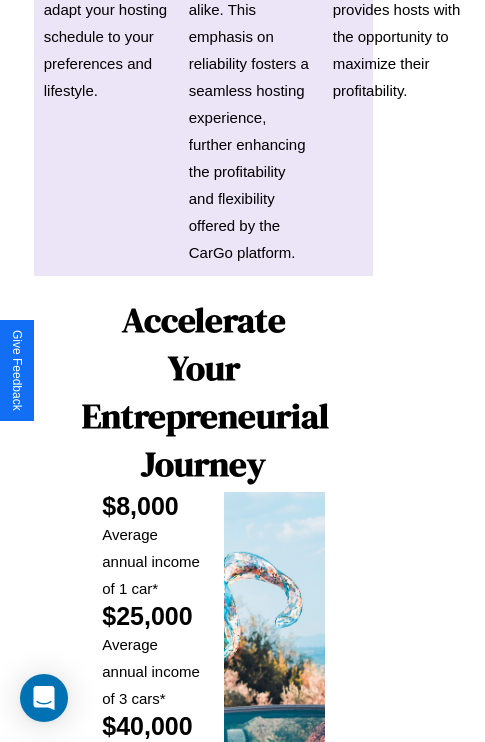 scroll, scrollTop: 35, scrollLeft: 39, axis: both 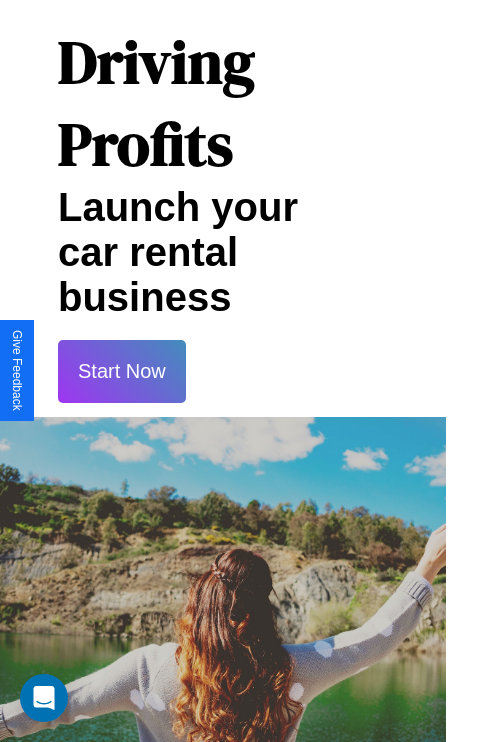 click on "Start Now" at bounding box center [122, 371] 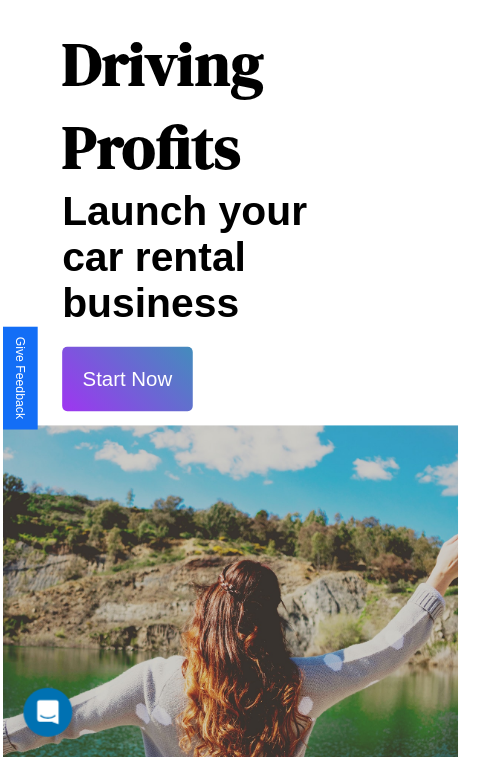 scroll, scrollTop: 35, scrollLeft: 34, axis: both 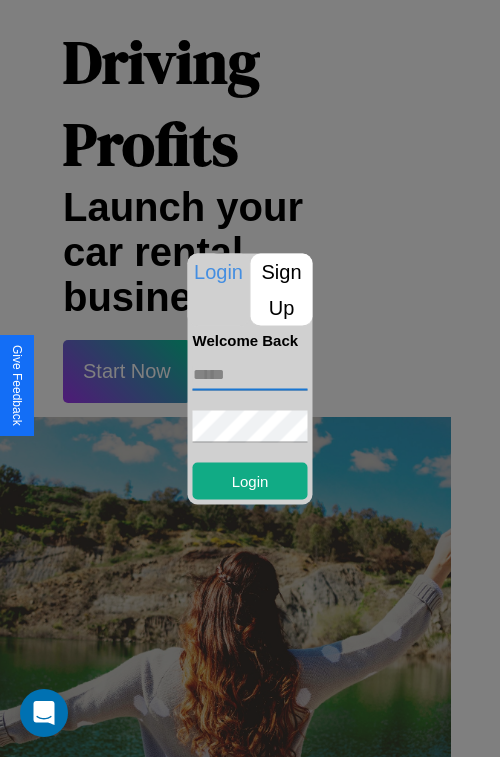 click at bounding box center (250, 374) 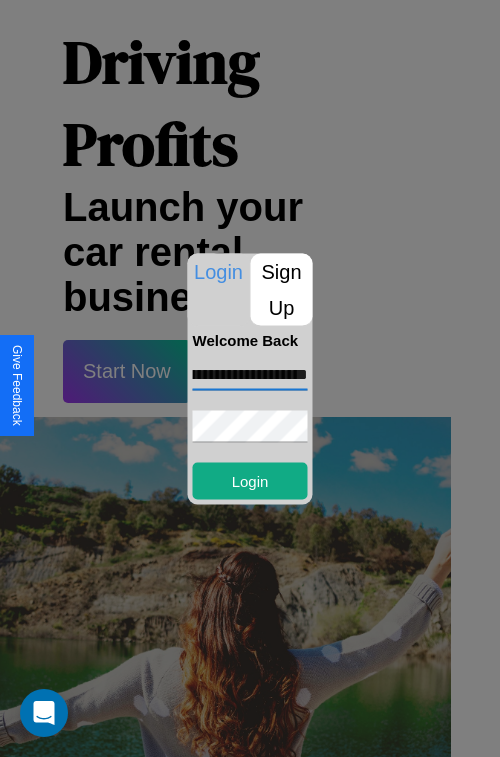 scroll, scrollTop: 0, scrollLeft: 98, axis: horizontal 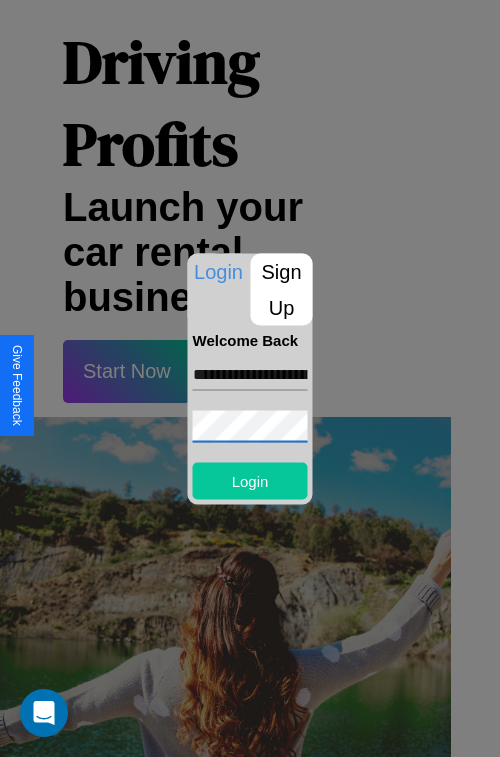 click on "Login" at bounding box center (250, 480) 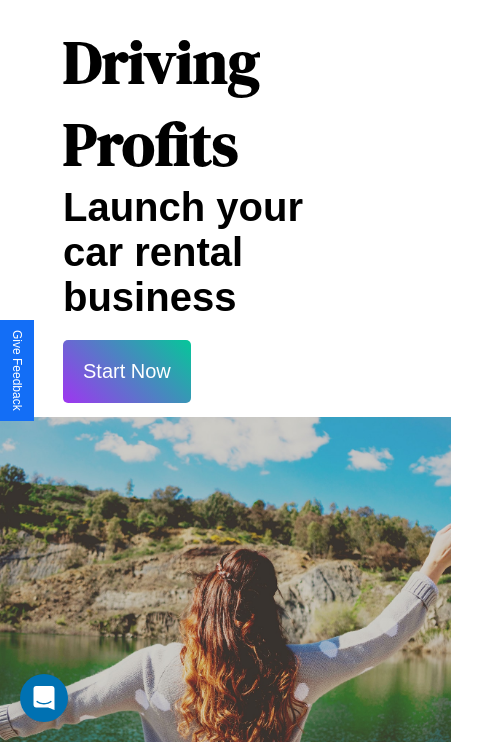 scroll, scrollTop: 37, scrollLeft: 34, axis: both 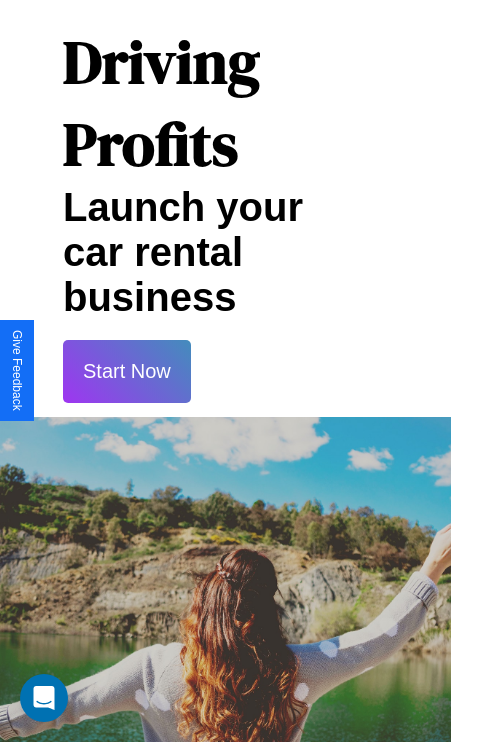 click on "Start Now" at bounding box center [127, 371] 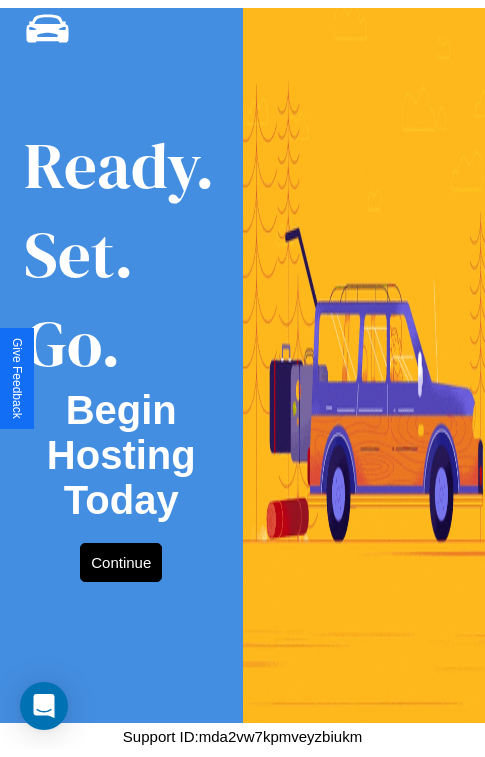 scroll, scrollTop: 0, scrollLeft: 0, axis: both 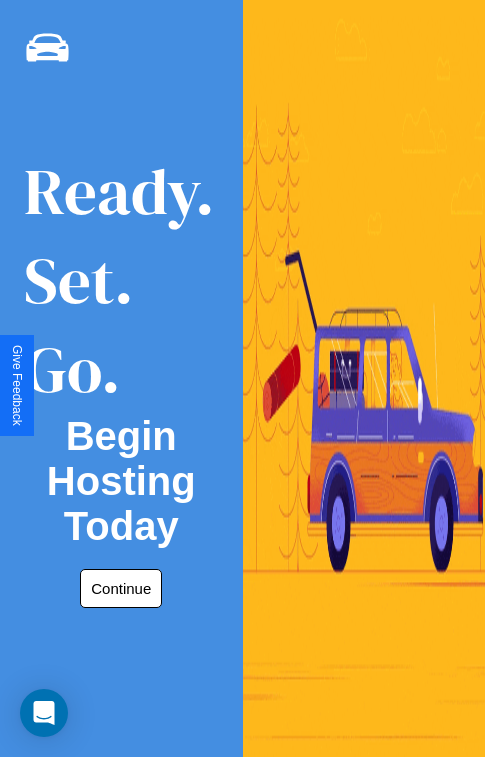click on "Continue" at bounding box center (121, 588) 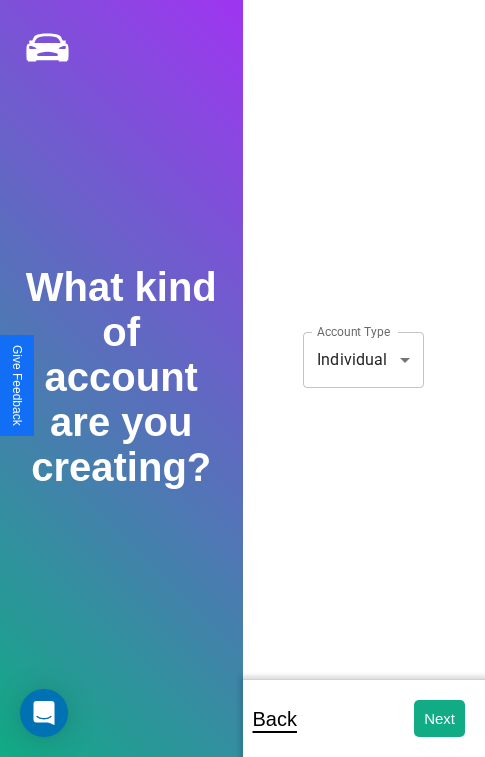 click on "**********" at bounding box center (242, 392) 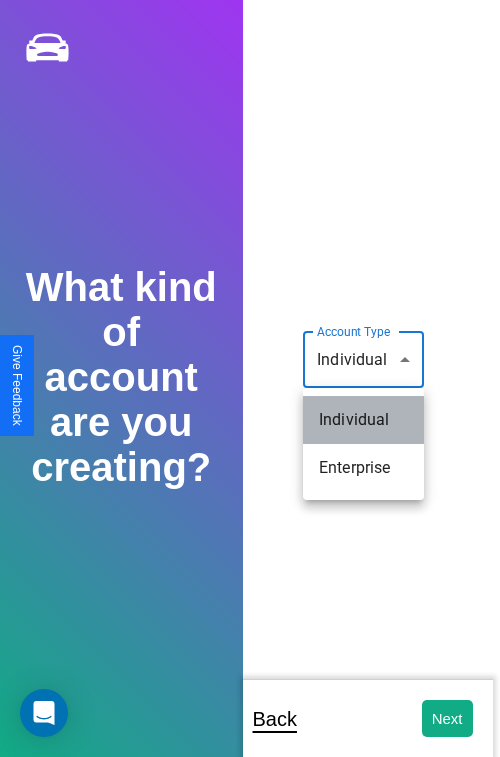 click on "Individual" at bounding box center (363, 420) 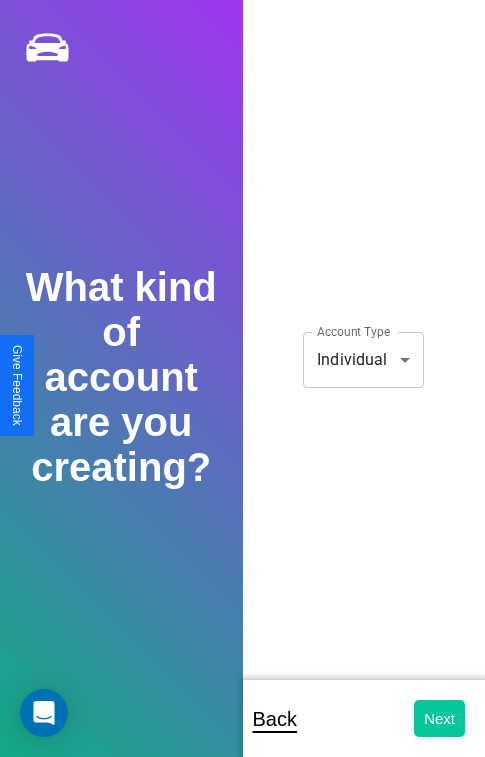 click on "Next" at bounding box center (439, 718) 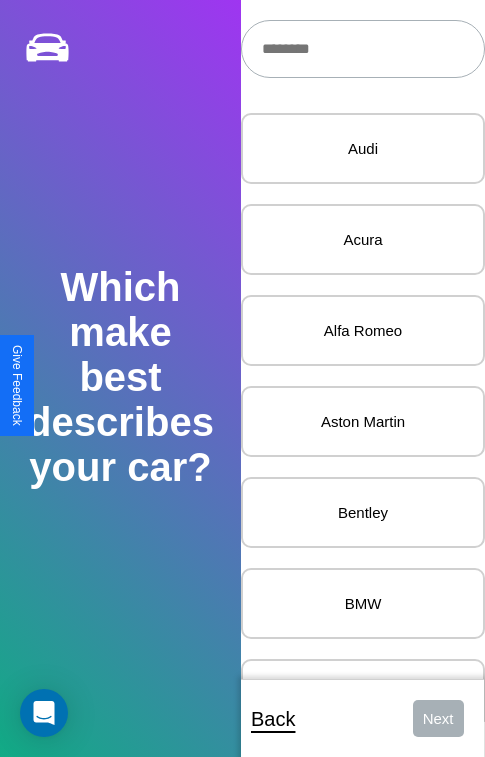scroll, scrollTop: 27, scrollLeft: 0, axis: vertical 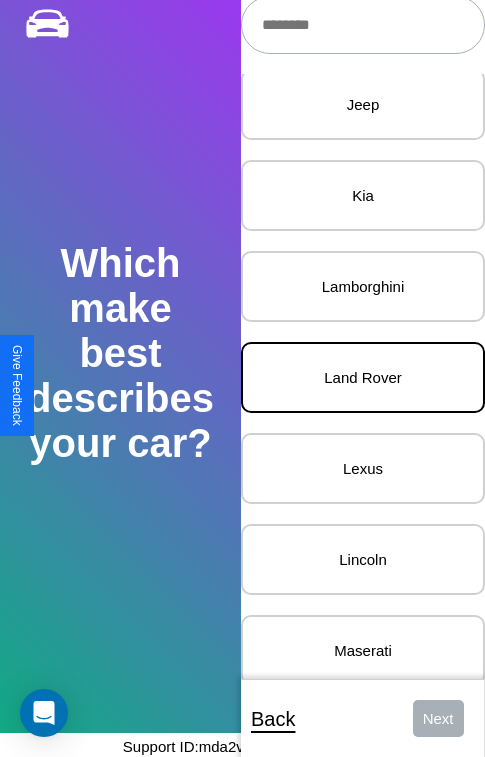 click on "Land Rover" at bounding box center (363, 377) 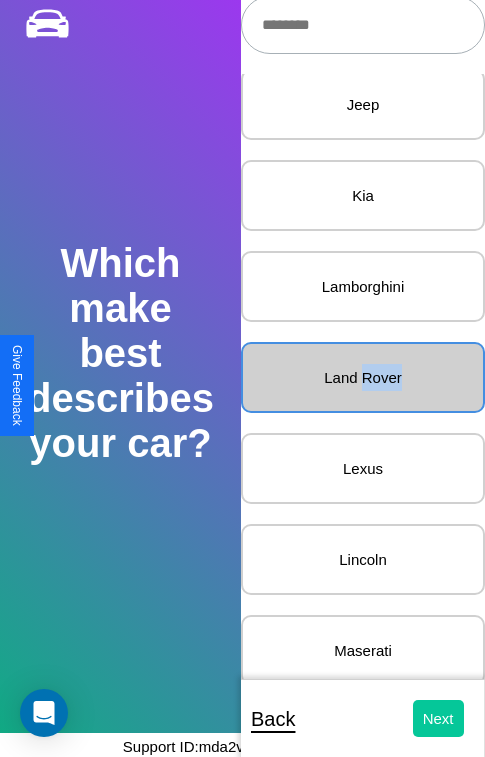 click on "Next" at bounding box center [438, 718] 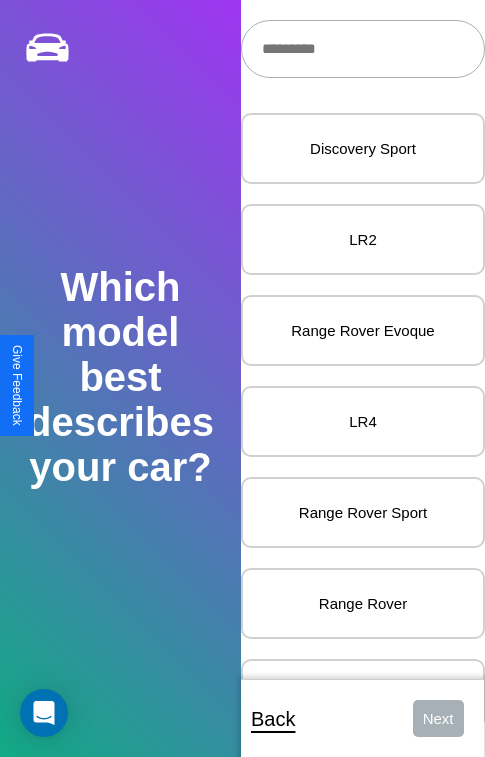 scroll, scrollTop: 24, scrollLeft: 0, axis: vertical 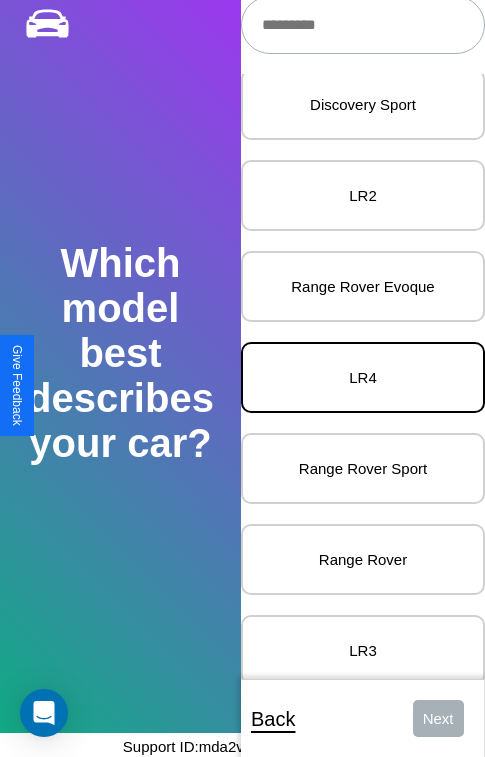 click on "LR4" at bounding box center [363, 377] 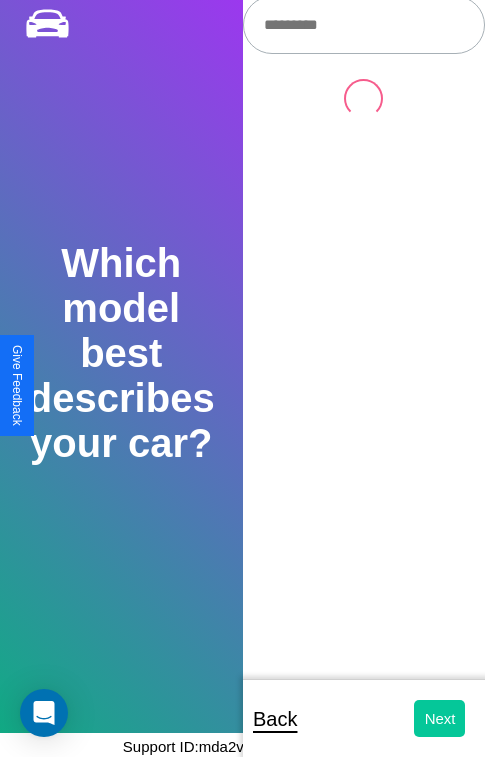 scroll, scrollTop: 0, scrollLeft: 0, axis: both 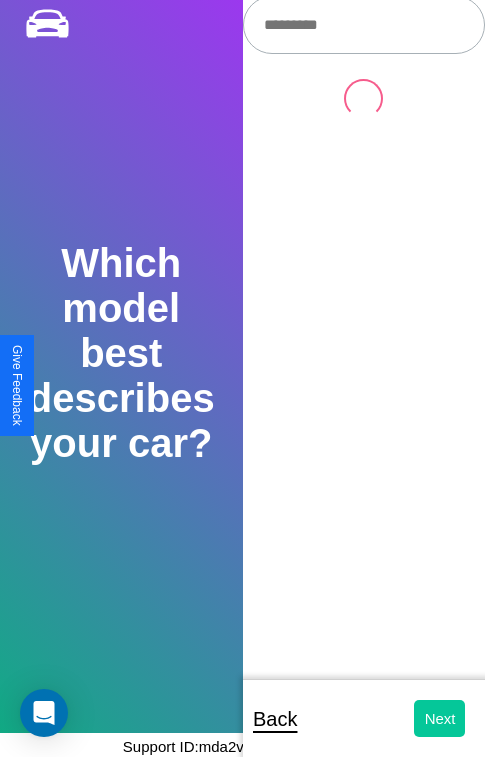 click on "Next" at bounding box center [439, 718] 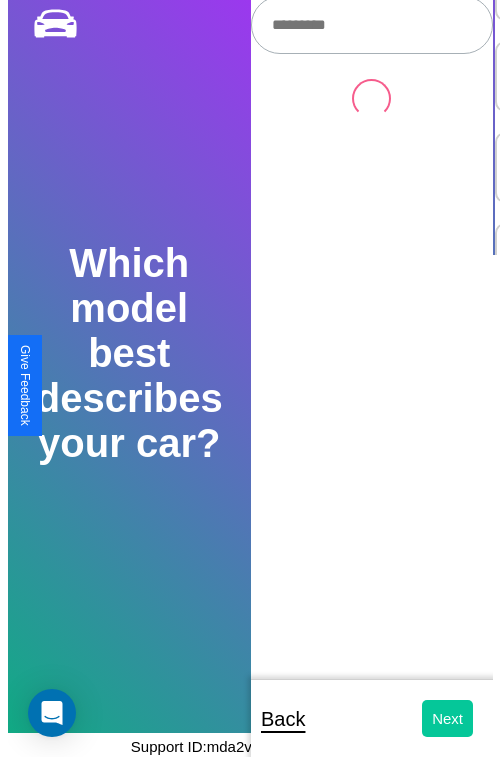 scroll, scrollTop: 0, scrollLeft: 0, axis: both 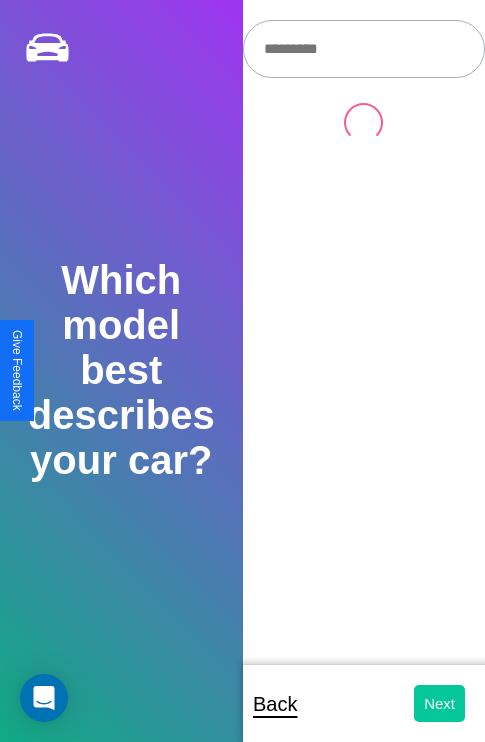 select on "*****" 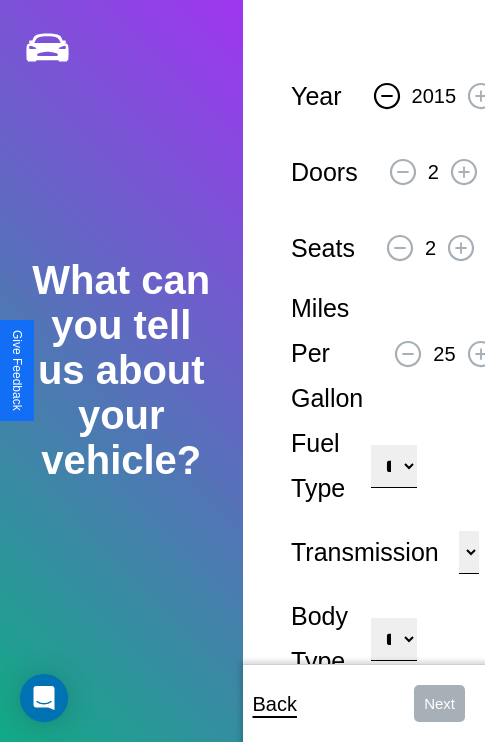 click 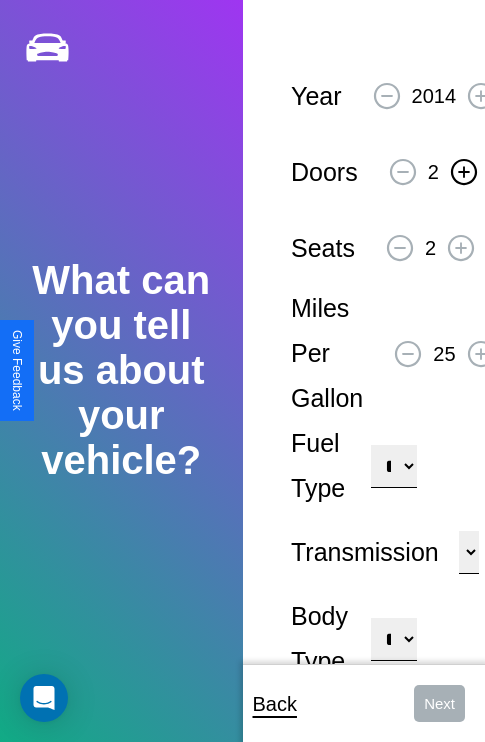 click 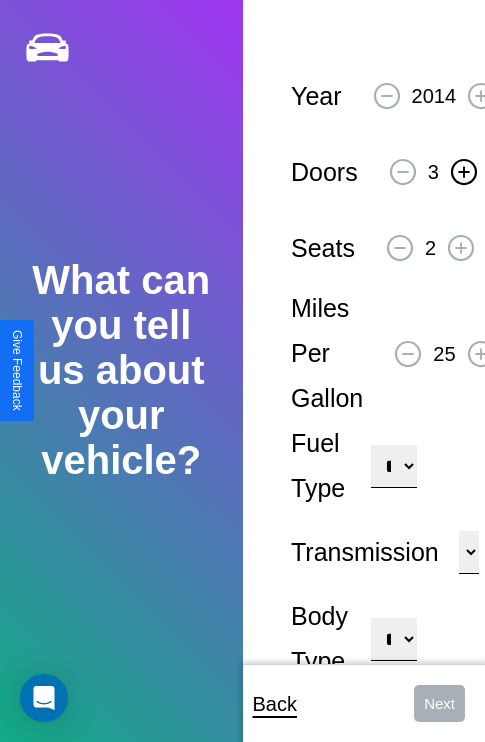 click 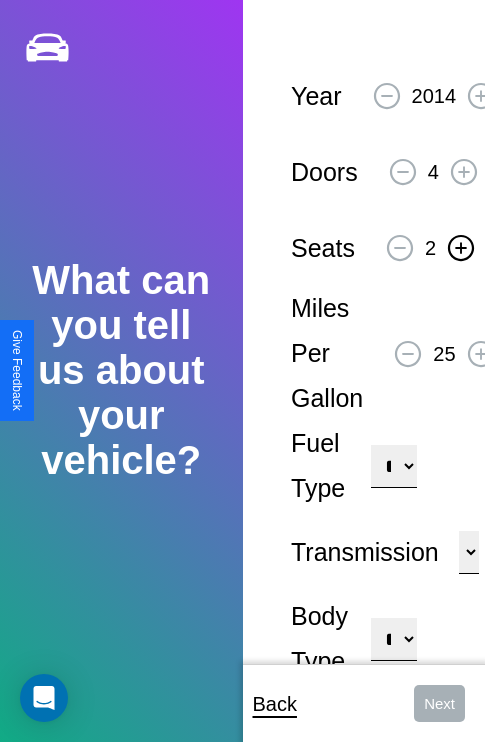 click 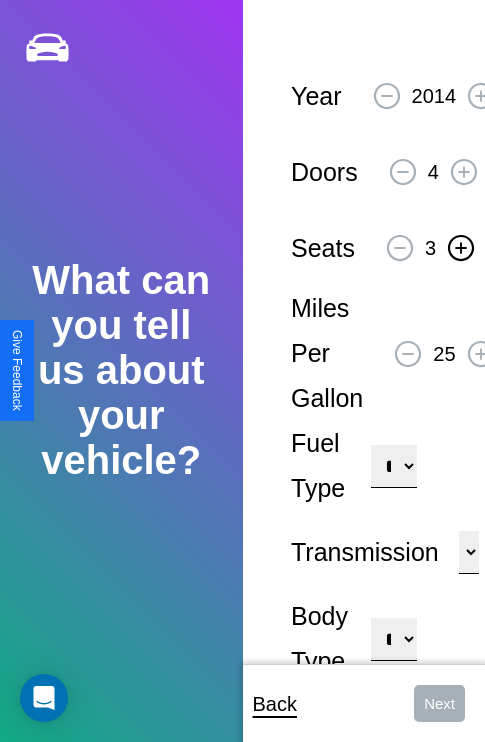 click 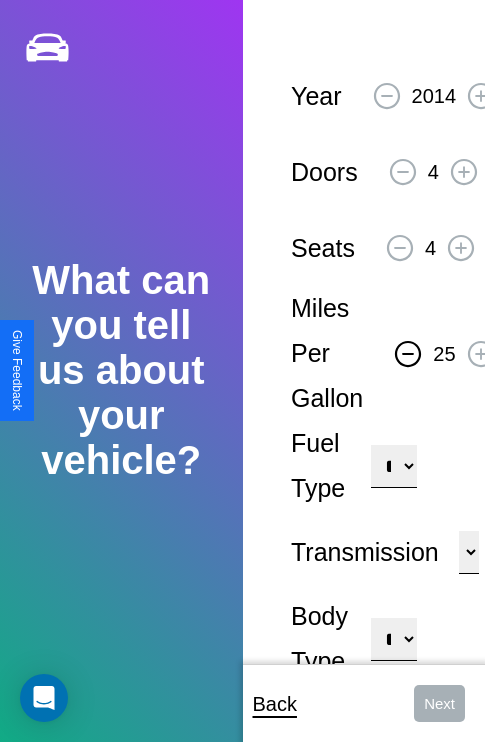 click 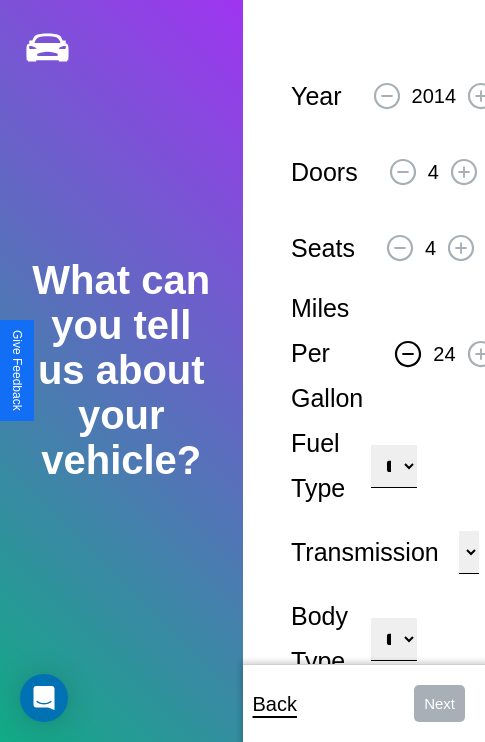 click 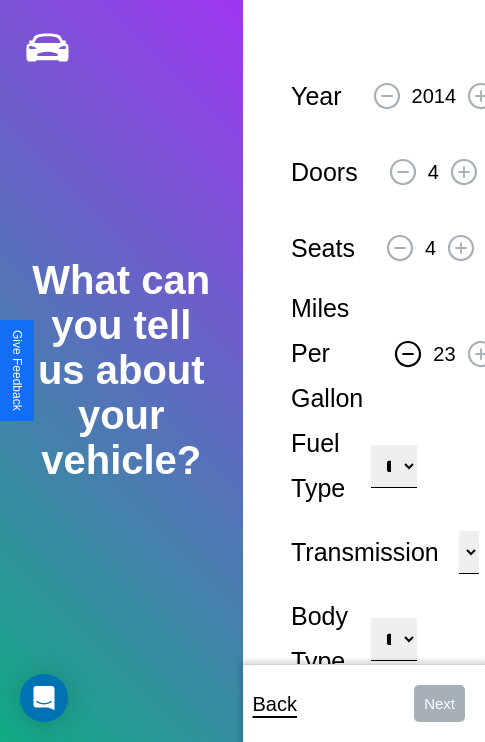 click 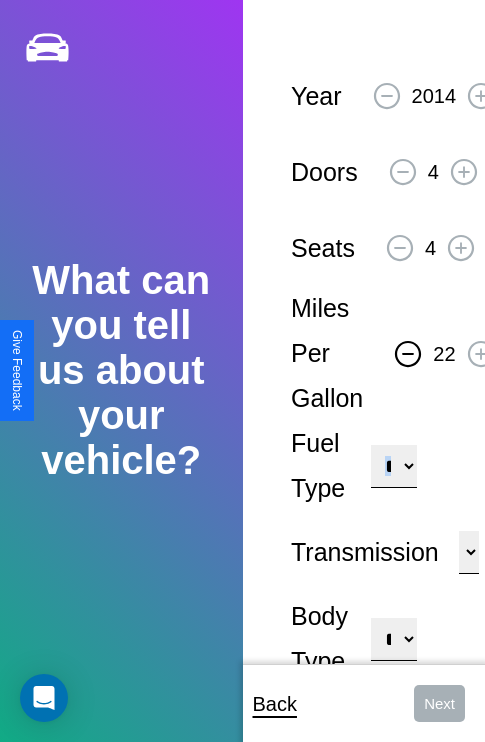 click on "**********" at bounding box center [393, 466] 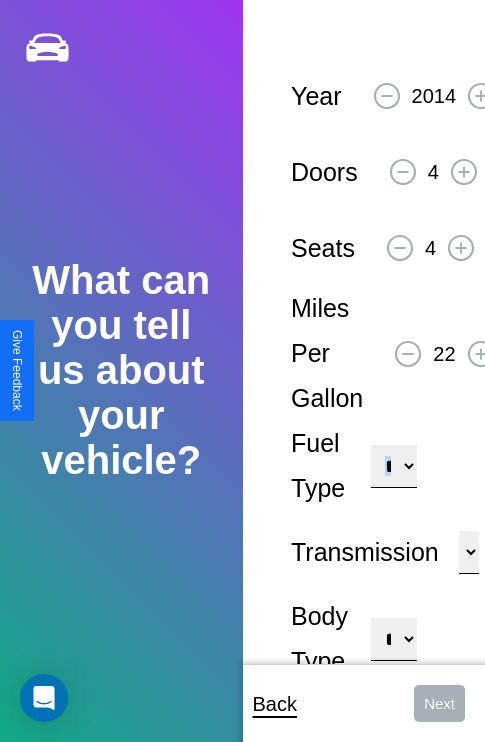 select on "***" 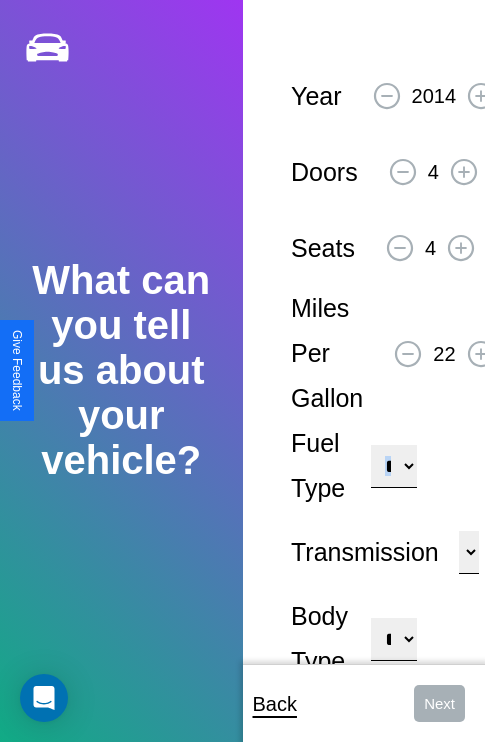 click on "****** ********* ******" at bounding box center (469, 552) 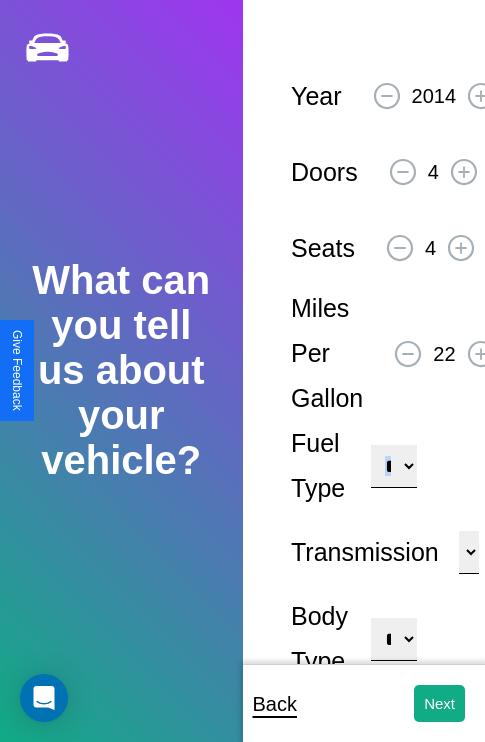 click on "**********" at bounding box center (393, 639) 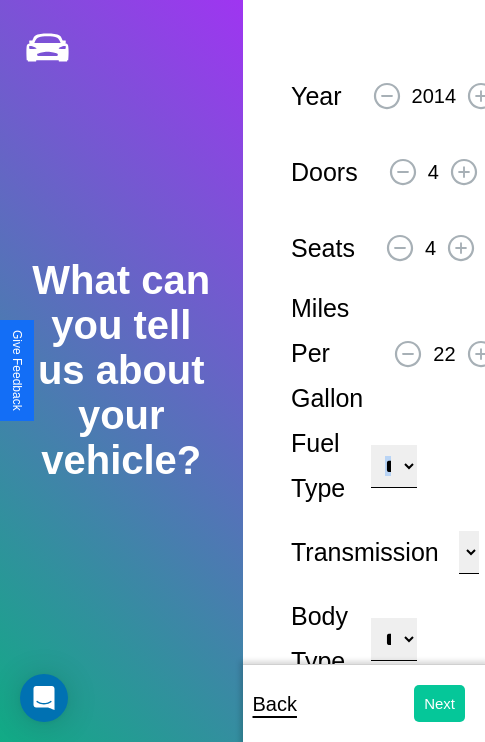 click on "Next" at bounding box center [439, 703] 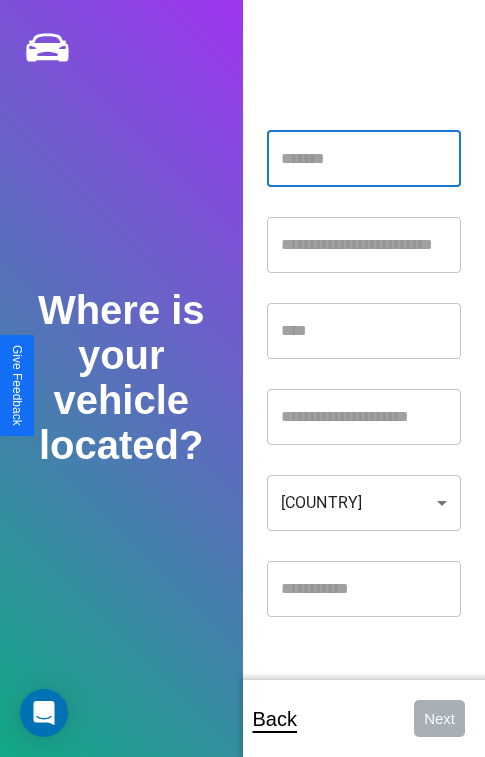click at bounding box center [364, 159] 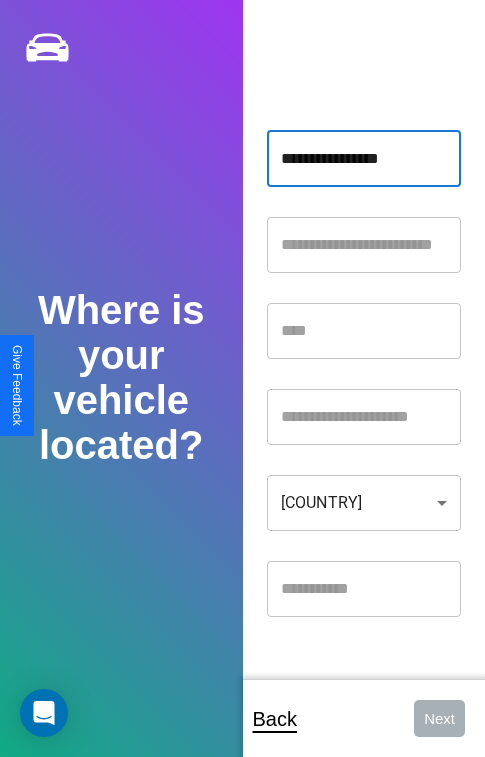 type on "**********" 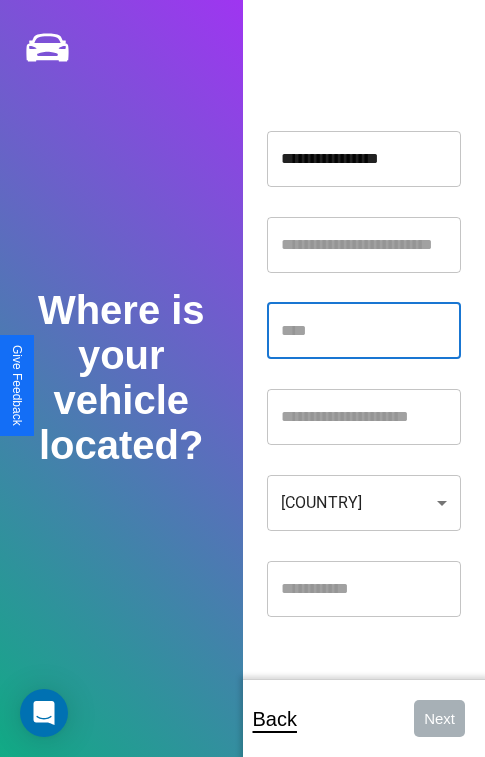 click at bounding box center (364, 331) 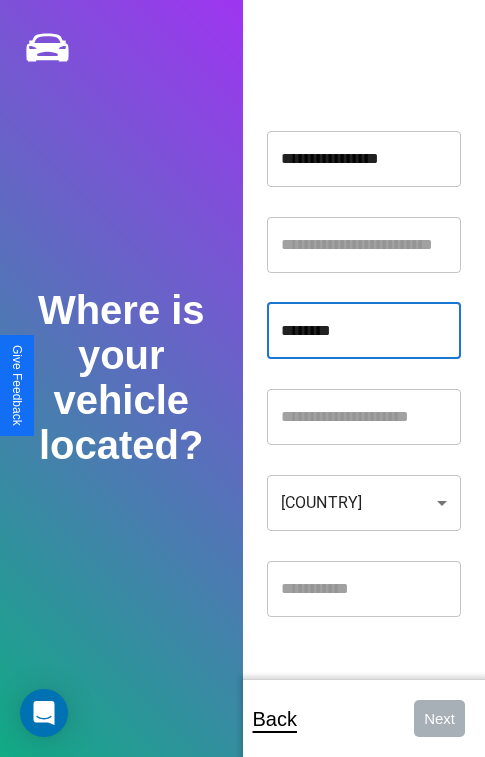 type on "********" 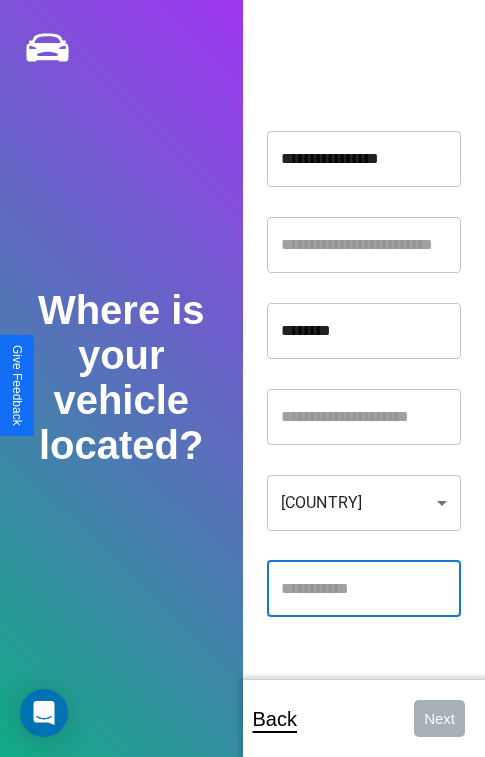 click at bounding box center (364, 589) 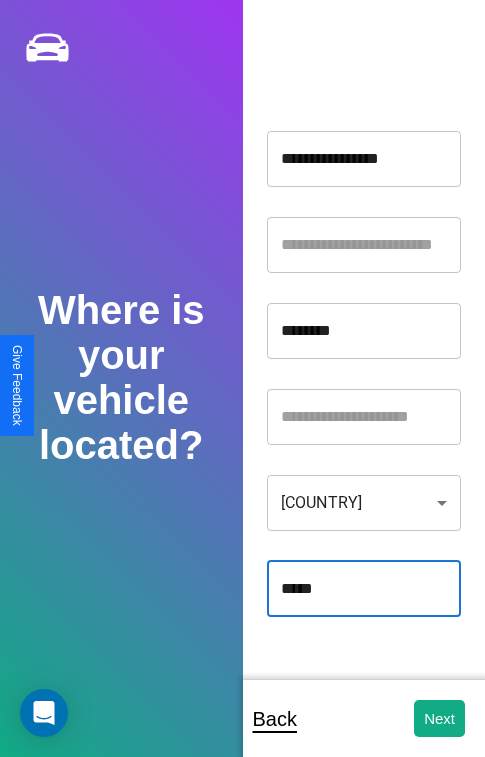 type on "*****" 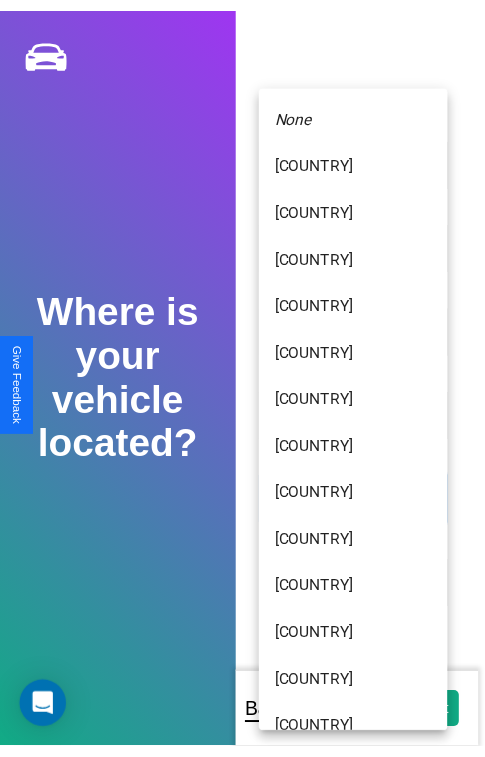 scroll, scrollTop: 459, scrollLeft: 0, axis: vertical 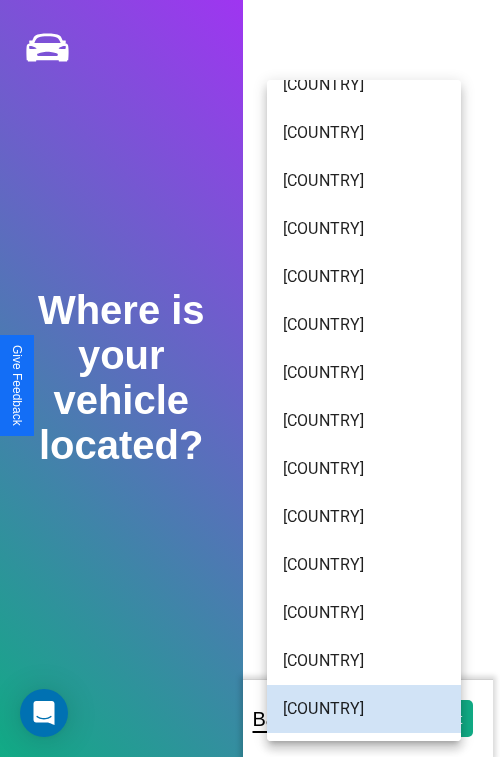 click on "[COUNTRY]" at bounding box center (364, 277) 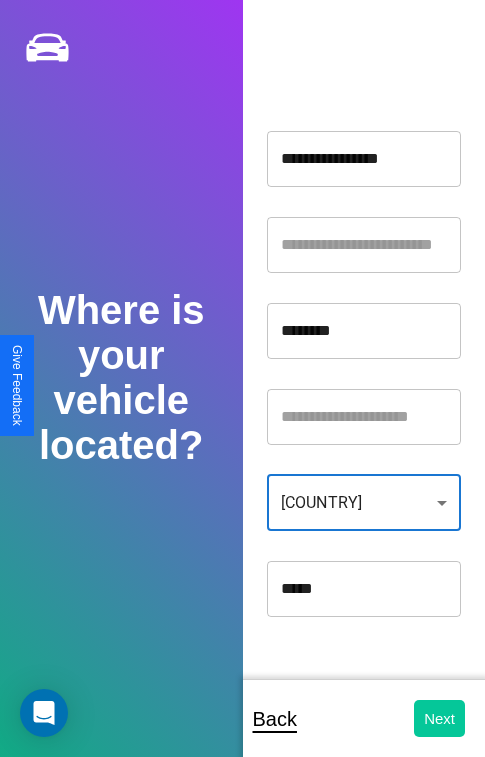 click on "Next" at bounding box center (439, 718) 